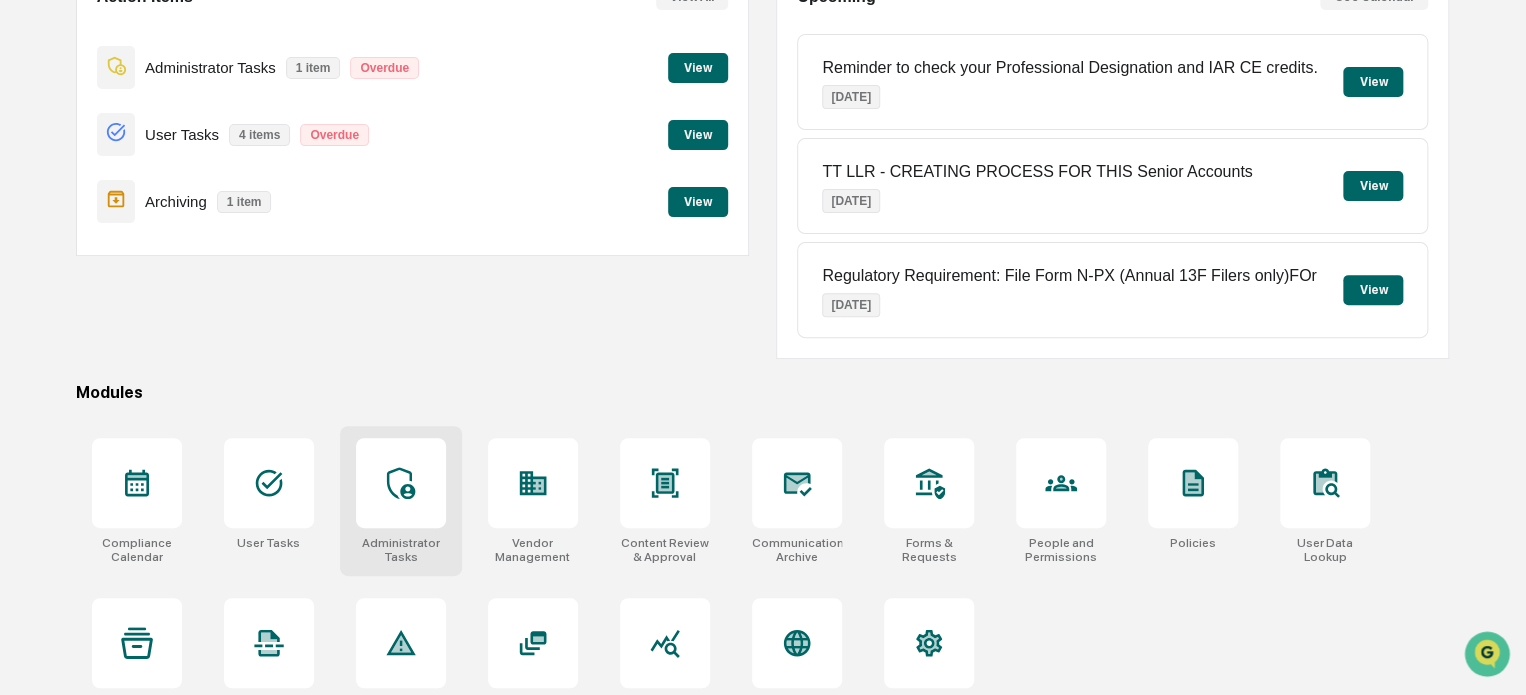 scroll, scrollTop: 272, scrollLeft: 0, axis: vertical 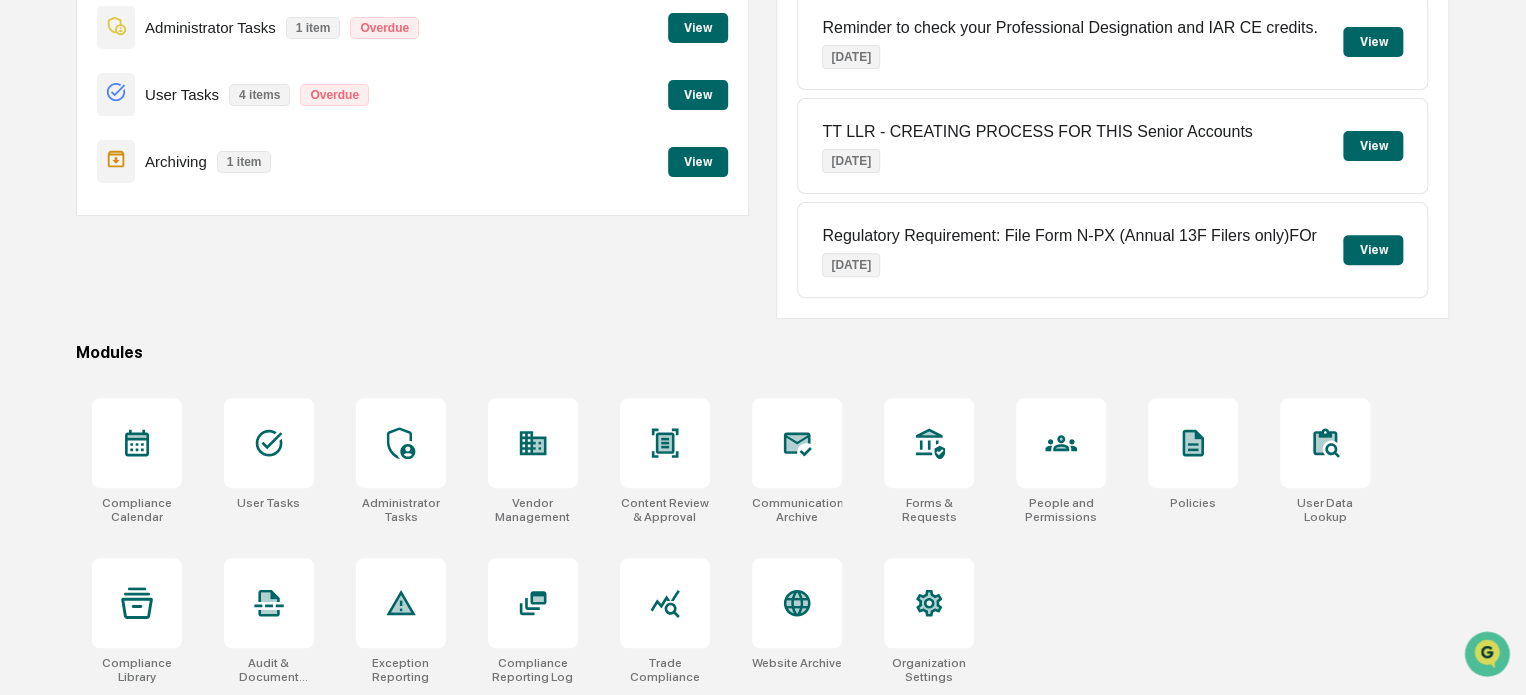 click on "View" at bounding box center (698, 162) 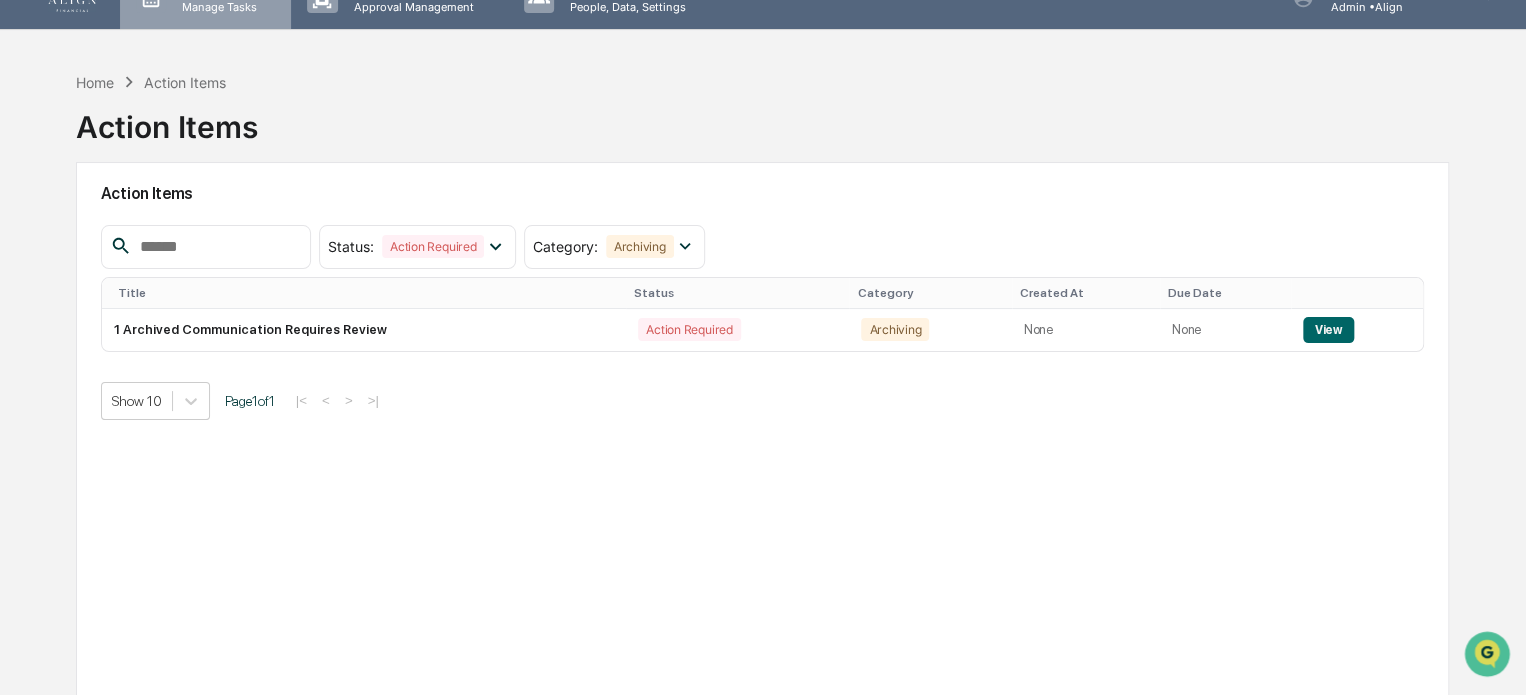 scroll, scrollTop: 0, scrollLeft: 0, axis: both 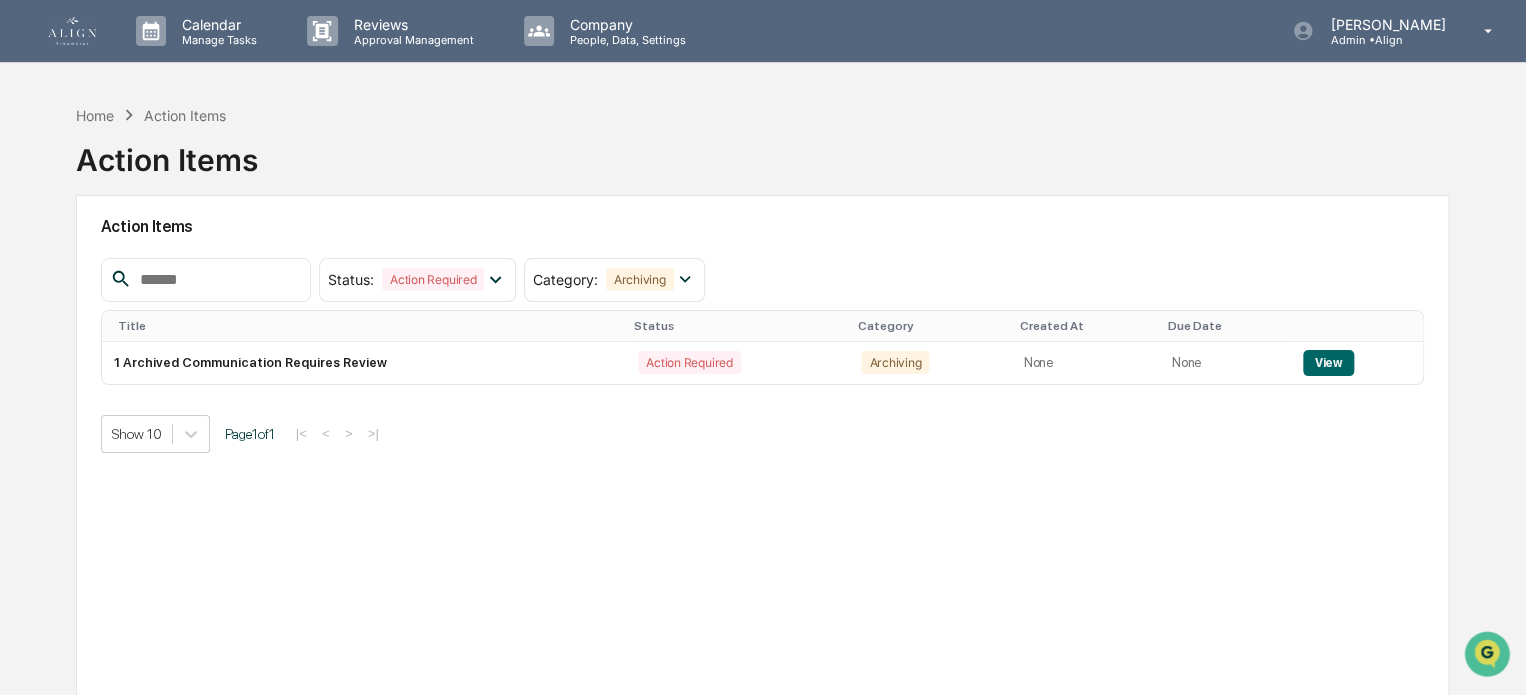 click at bounding box center (72, 31) 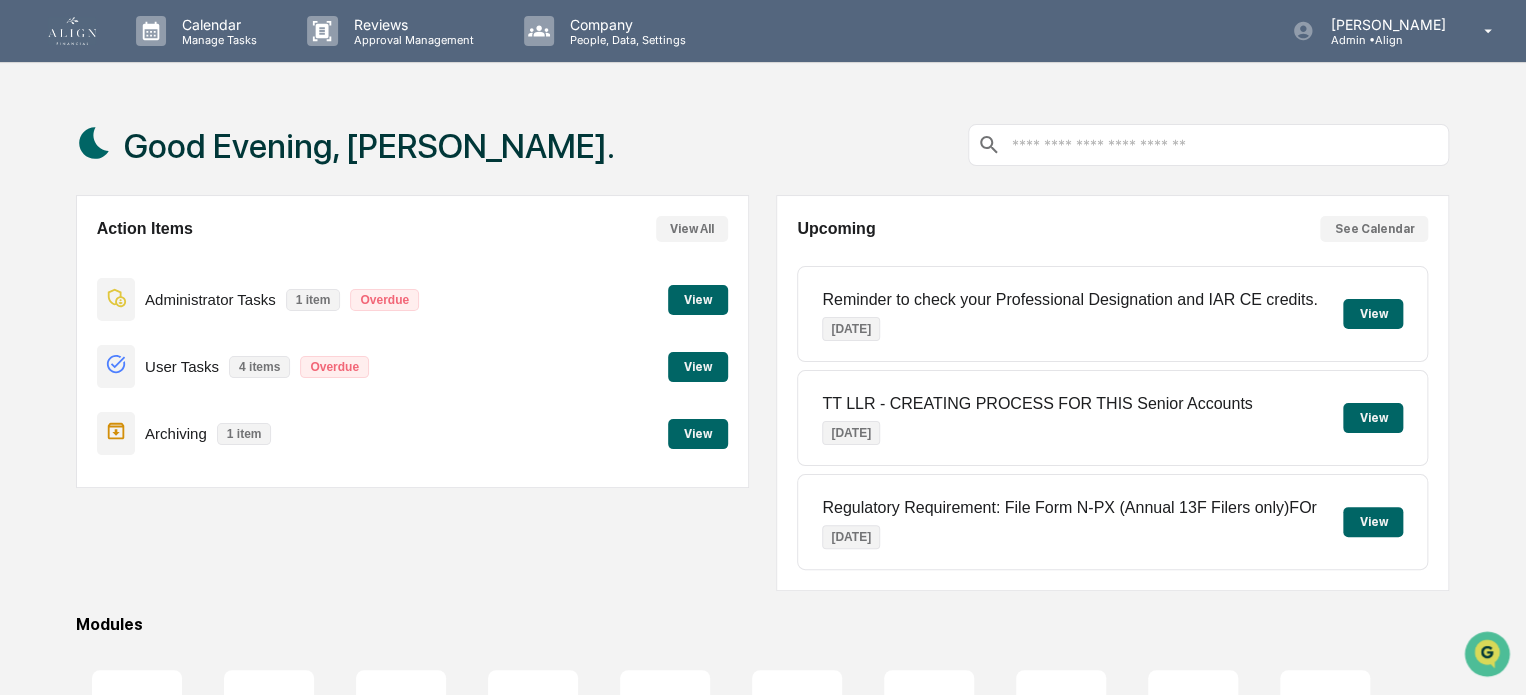scroll, scrollTop: 272, scrollLeft: 0, axis: vertical 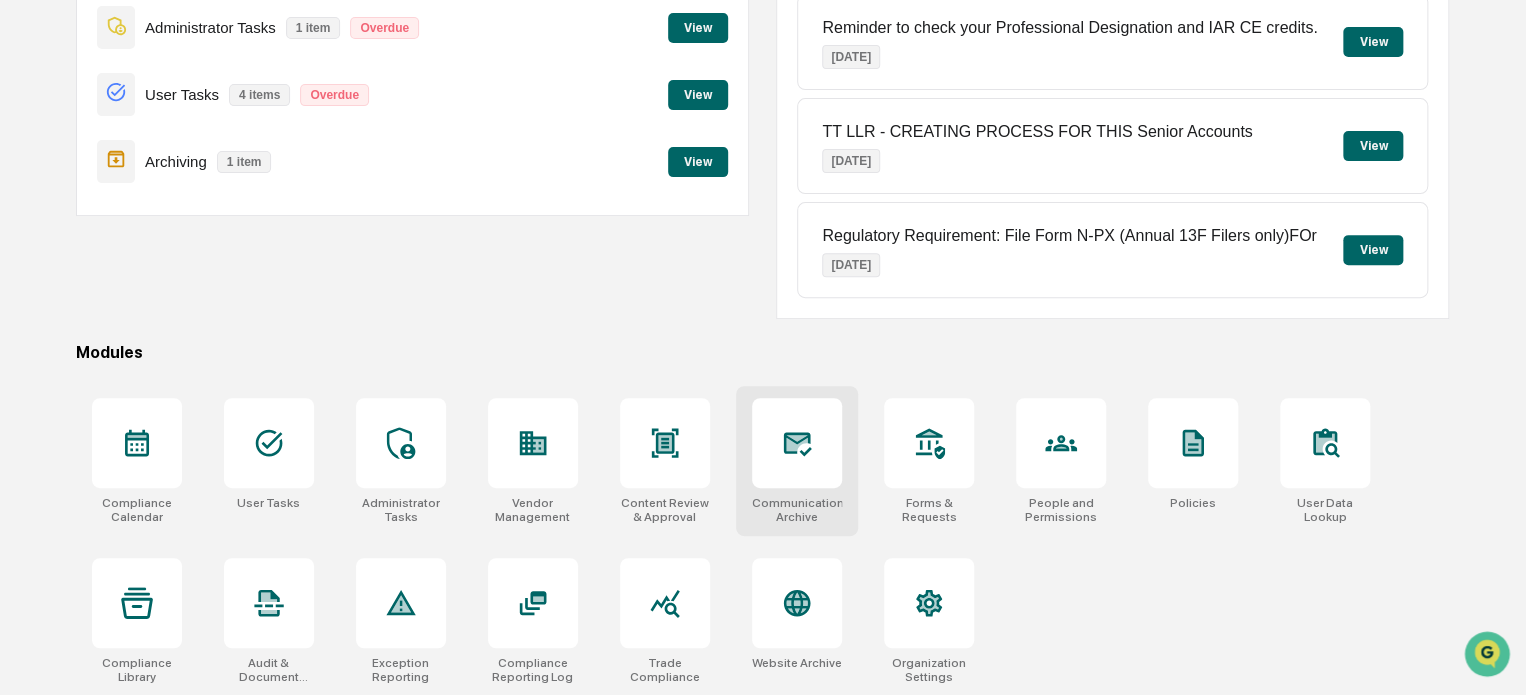 click at bounding box center [797, 443] 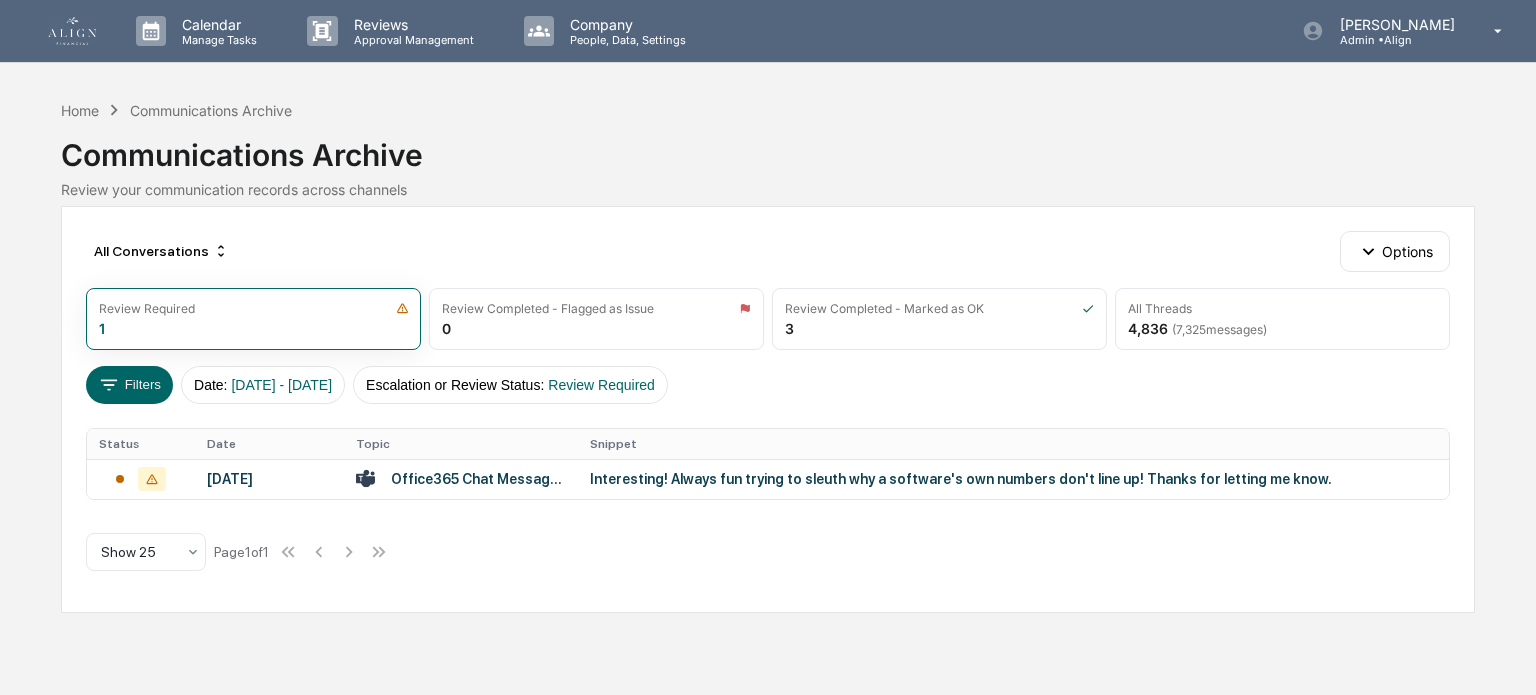 scroll, scrollTop: 0, scrollLeft: 0, axis: both 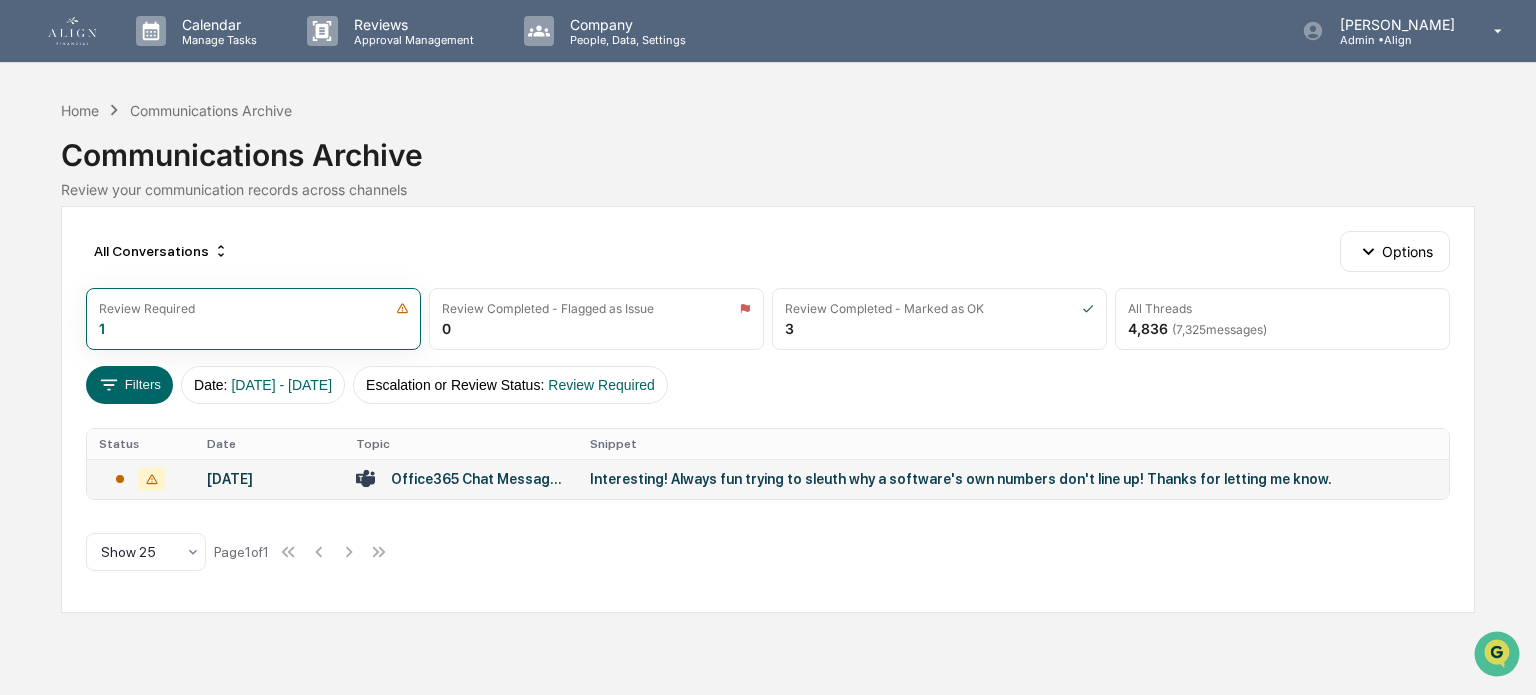 click on "Interesting! Always fun trying to sleuth why a software's own numbers don't line up! Thanks for letting me know." at bounding box center [990, 479] 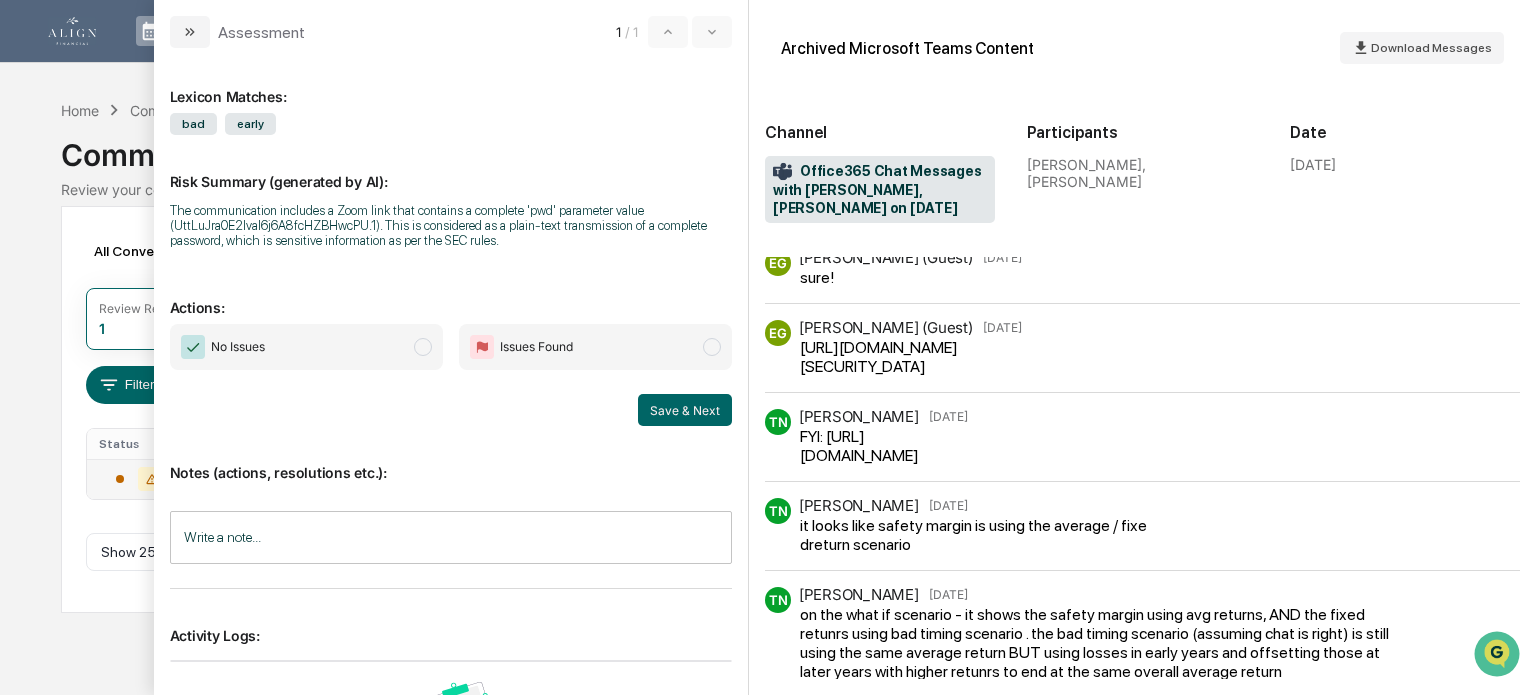 scroll, scrollTop: 0, scrollLeft: 0, axis: both 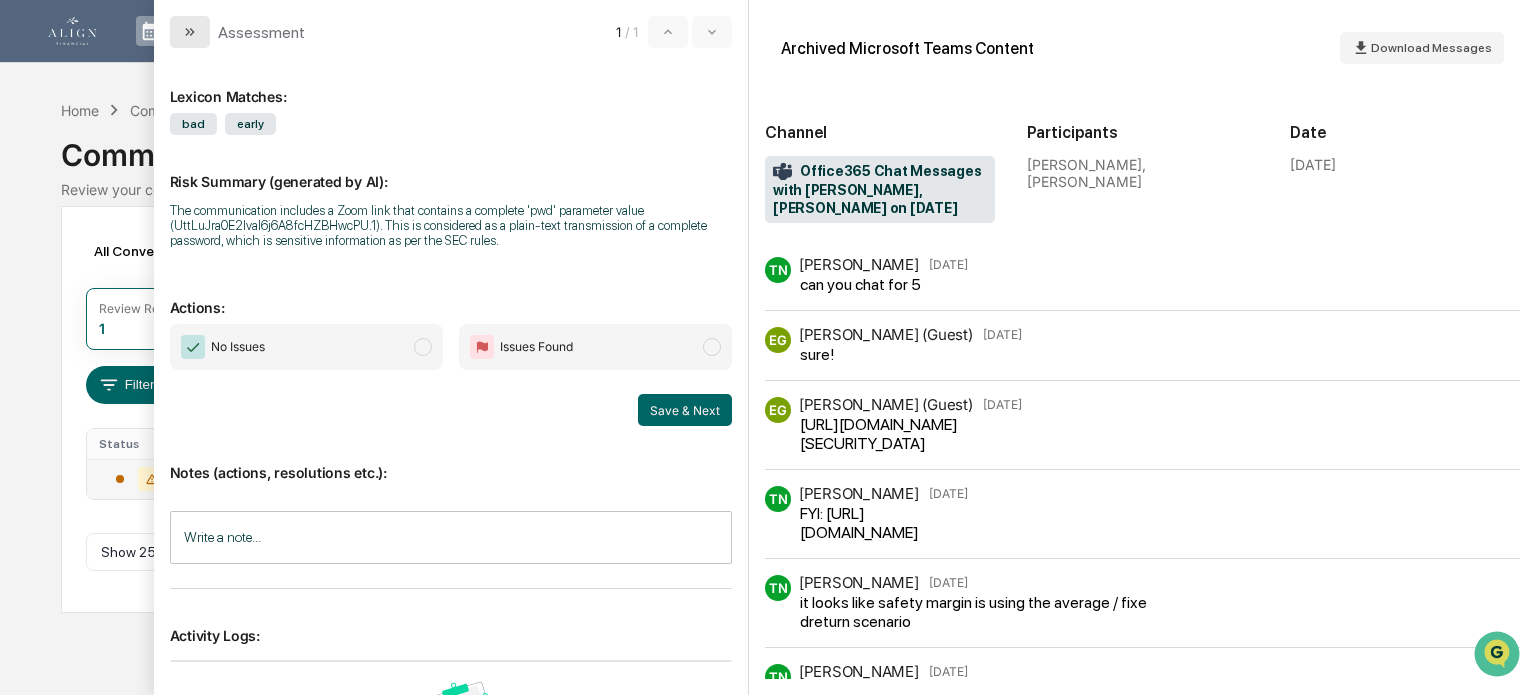 click 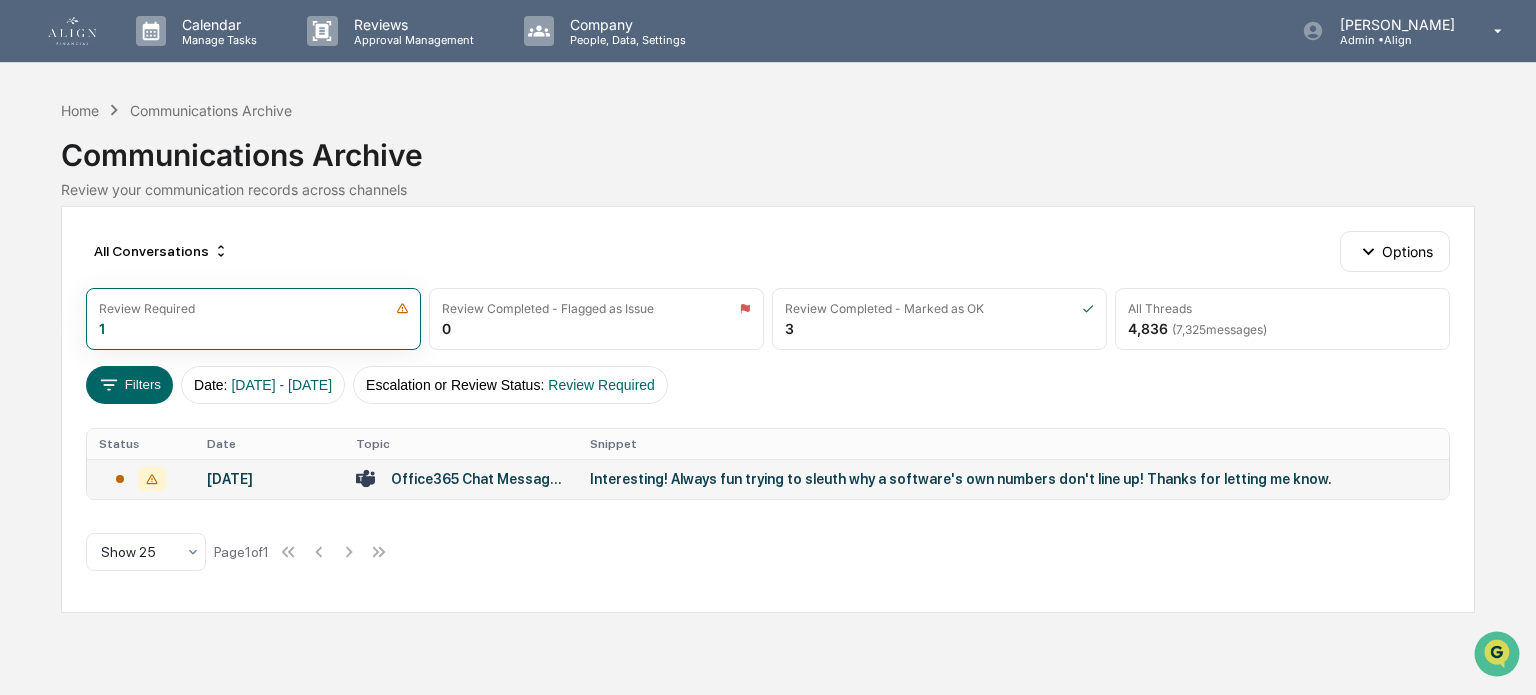 click on "July 9, 2025" at bounding box center (270, 479) 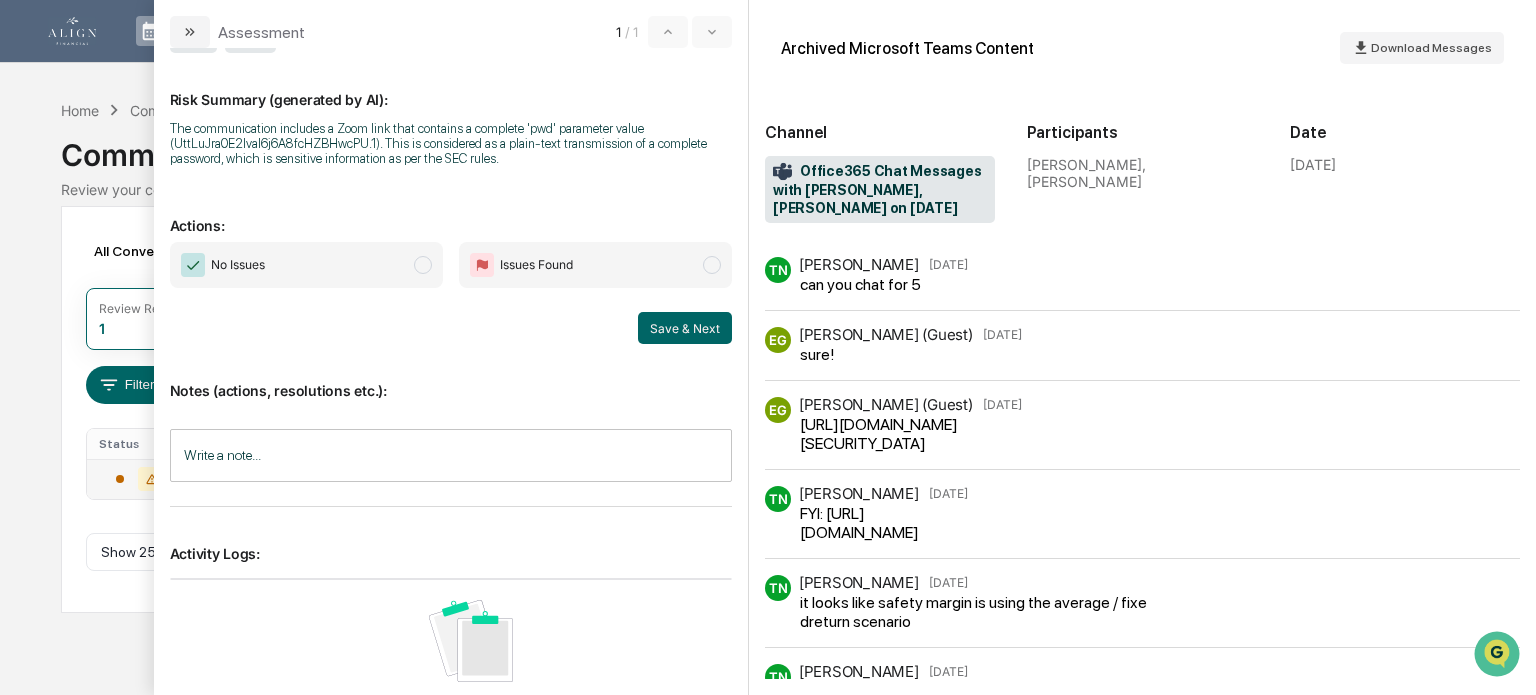 scroll, scrollTop: 250, scrollLeft: 0, axis: vertical 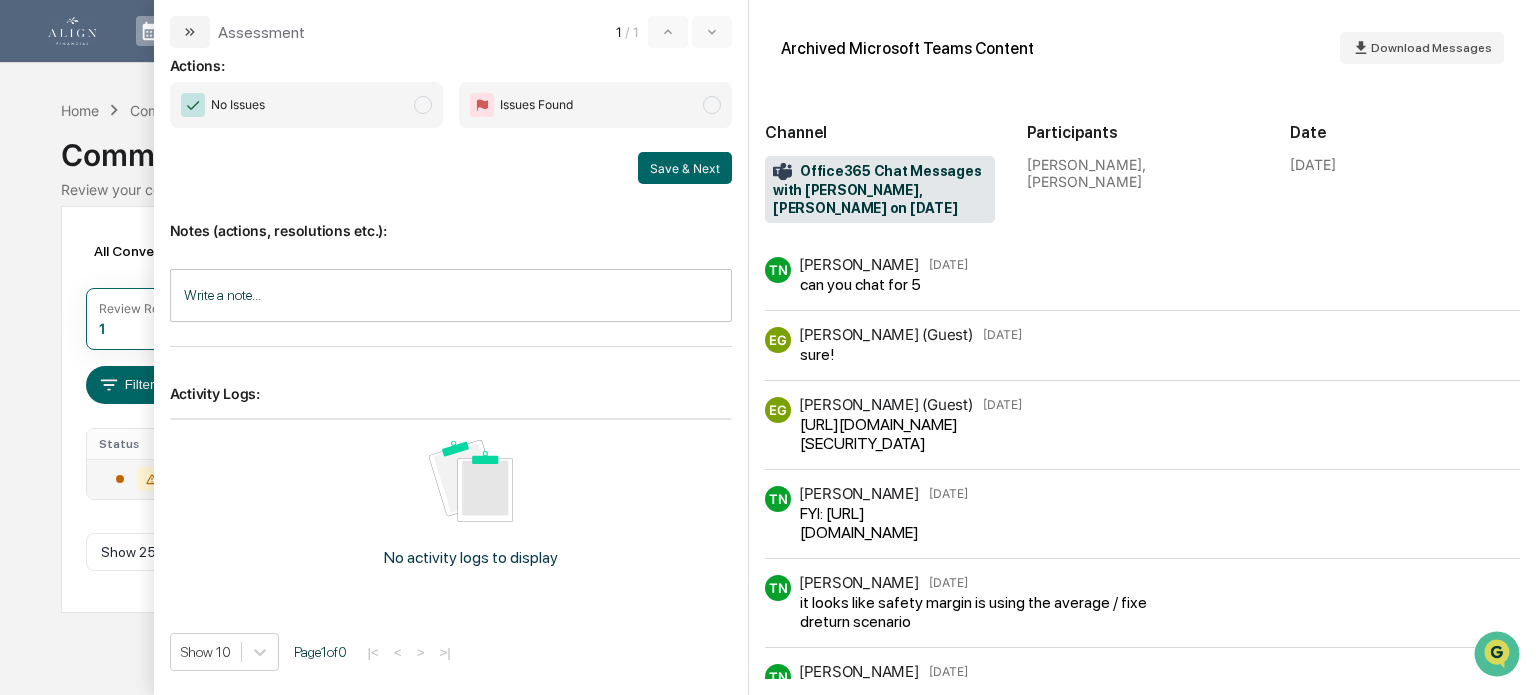 click on "Write a note... Write a note..." at bounding box center [451, 295] 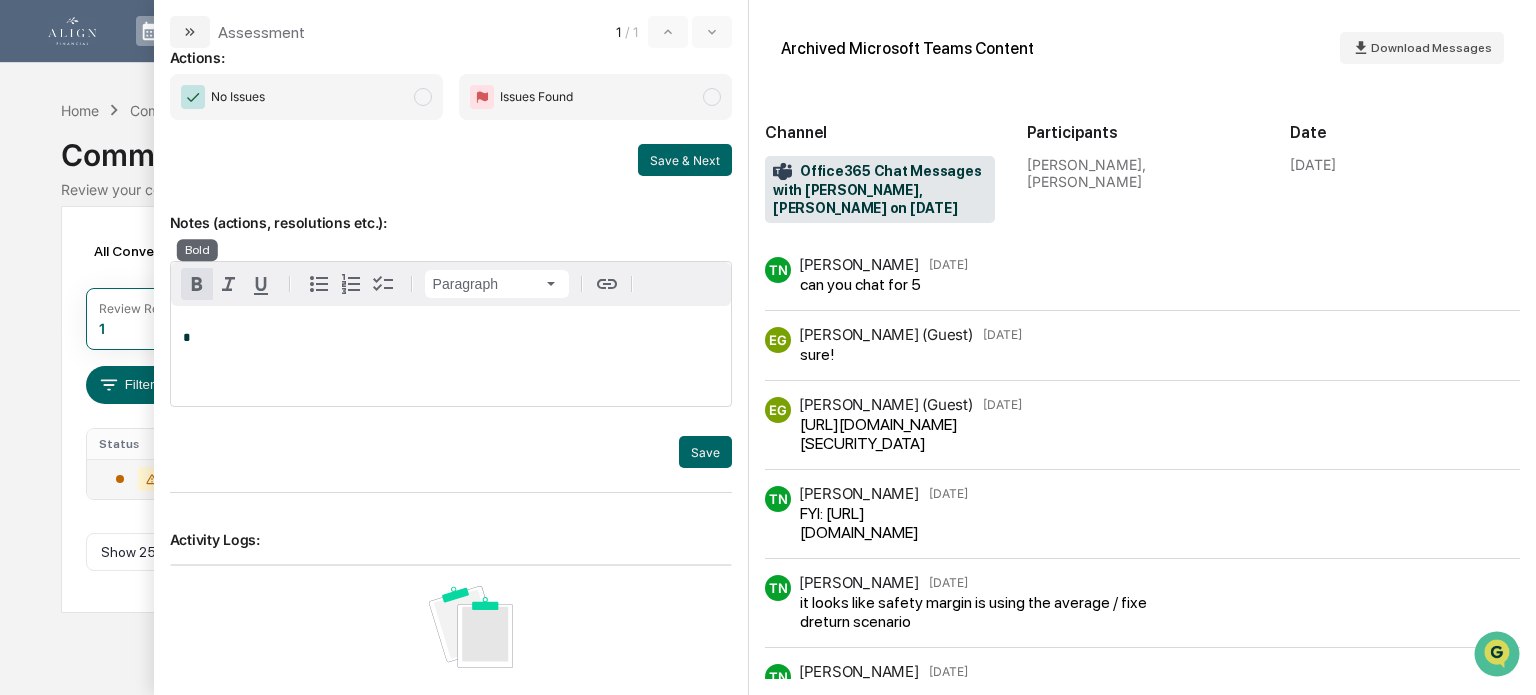 type 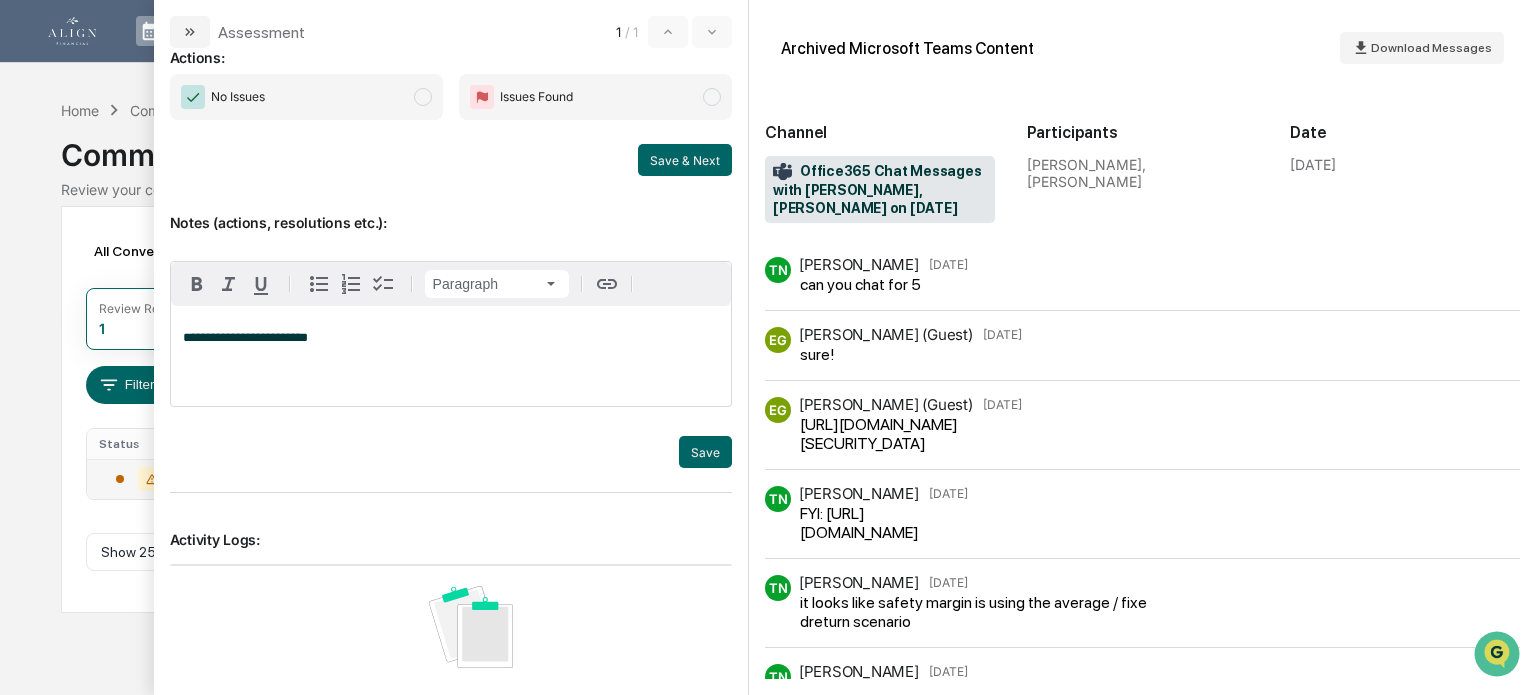 click on "**********" at bounding box center [451, 356] 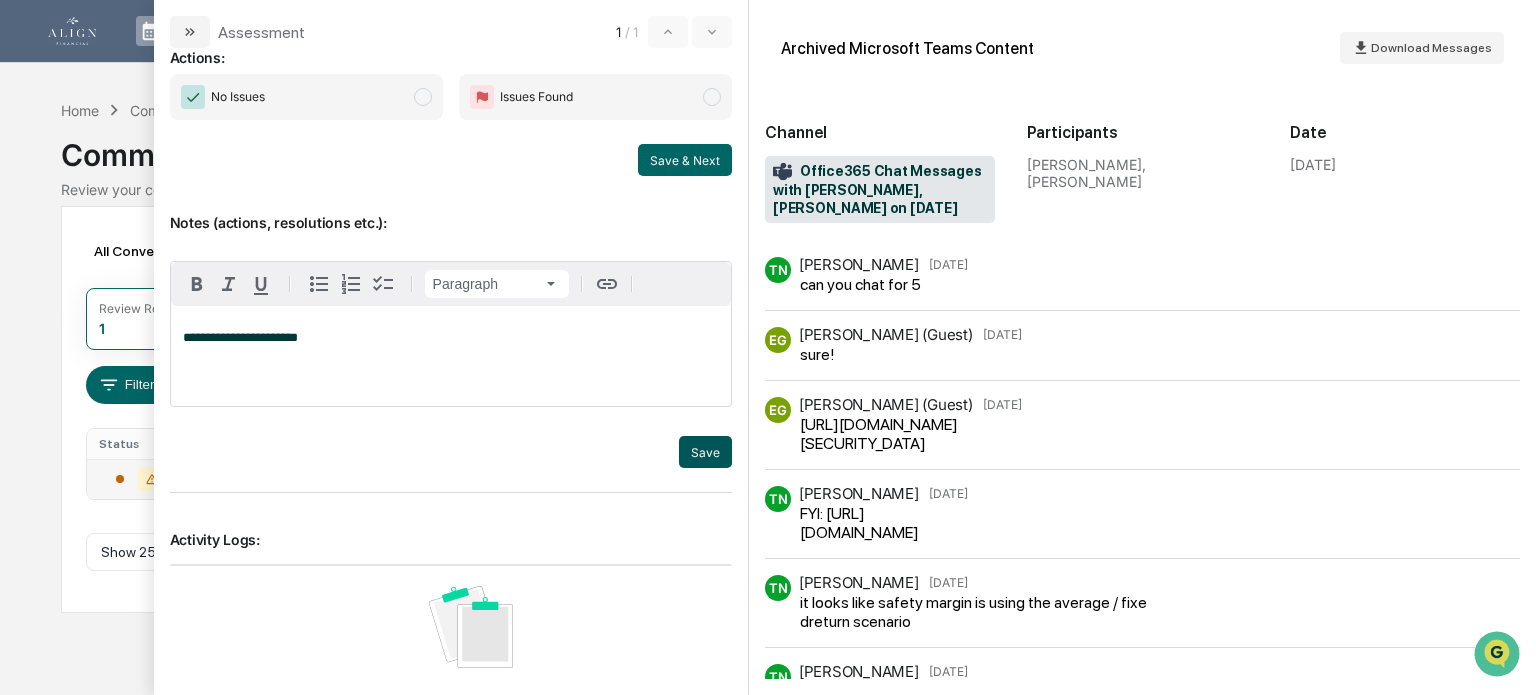 click on "Save" at bounding box center [705, 452] 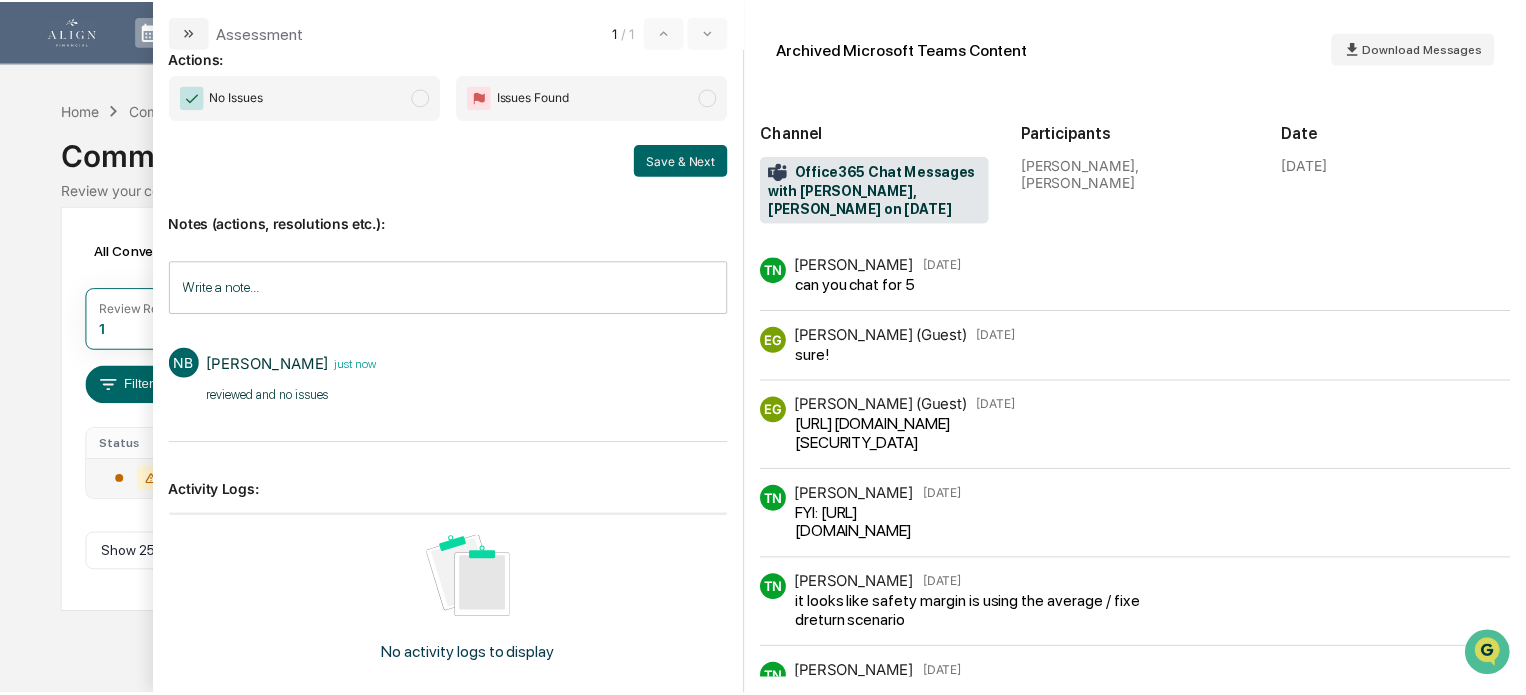 scroll, scrollTop: 0, scrollLeft: 0, axis: both 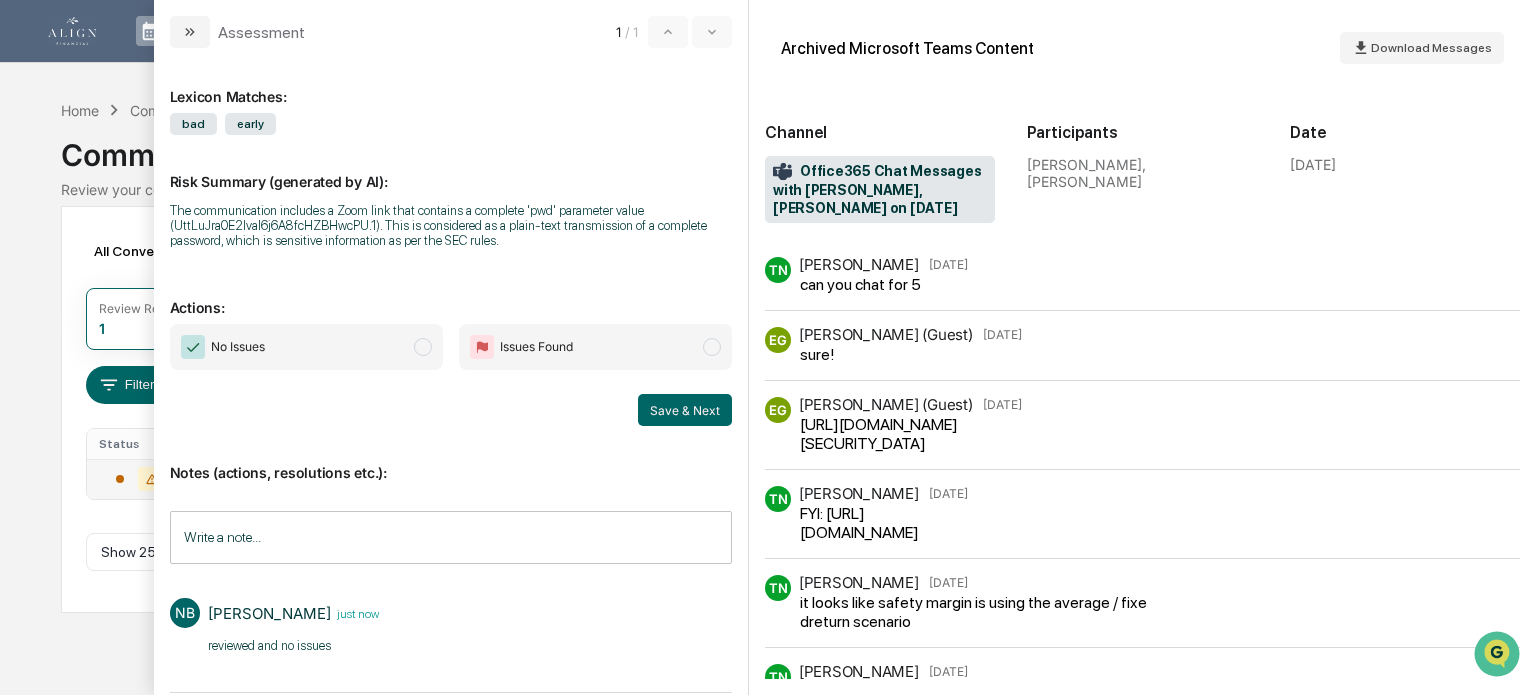 click on "No Issues" at bounding box center [306, 347] 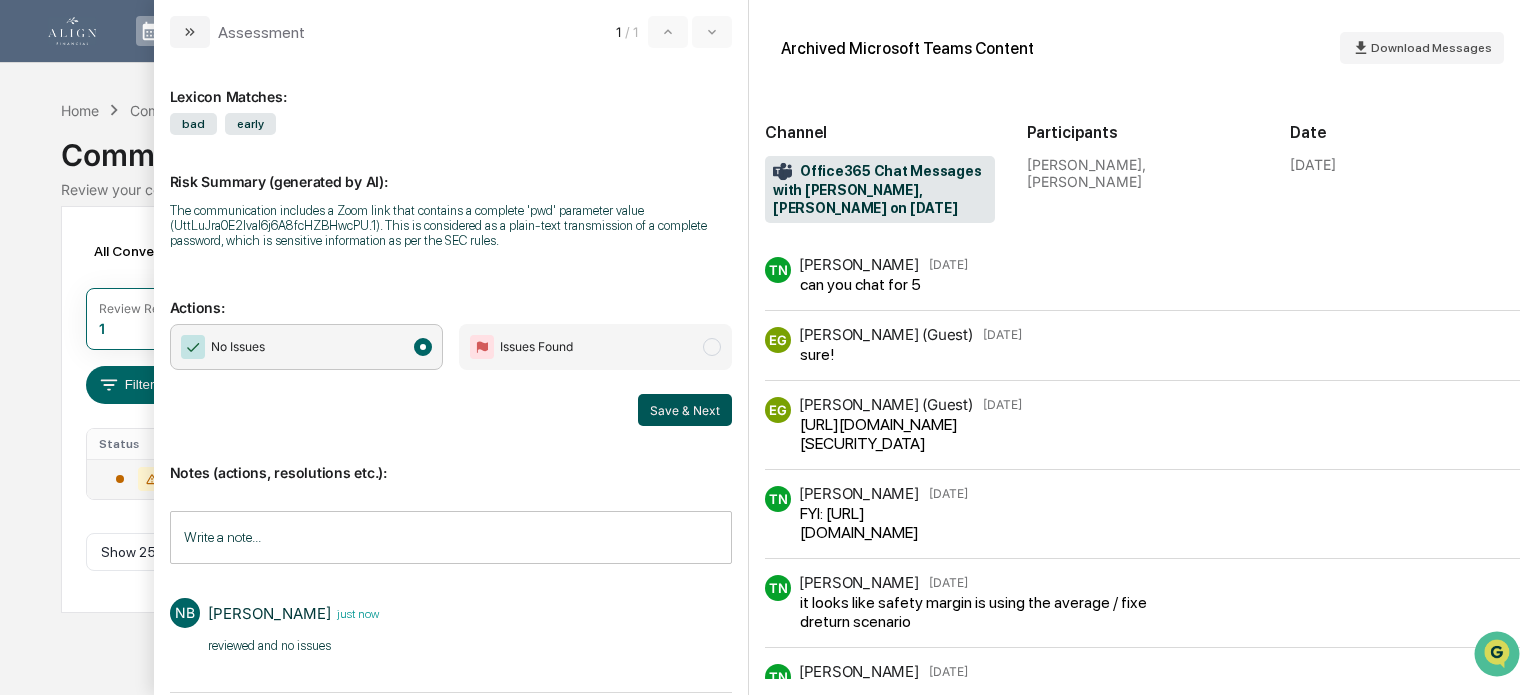 click on "Save & Next" at bounding box center [685, 410] 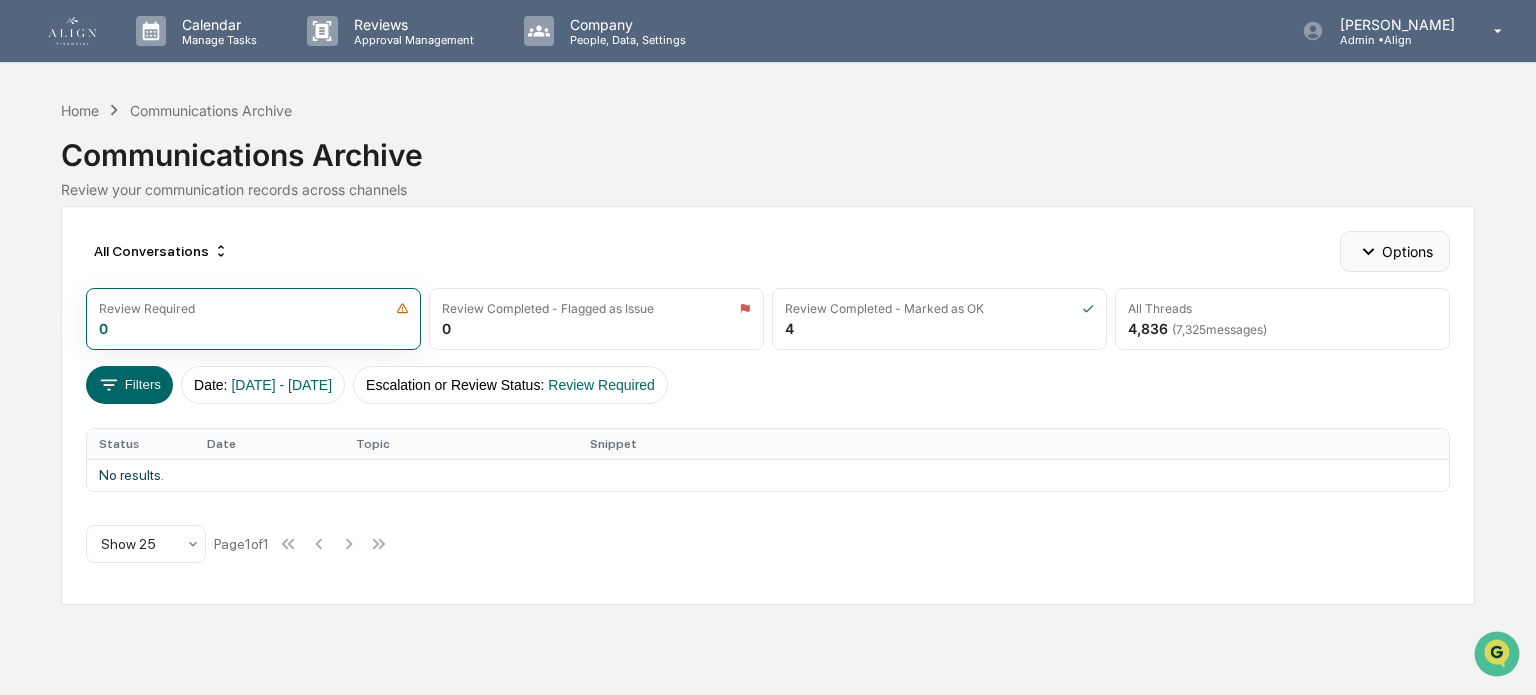 click on "Options" at bounding box center [1394, 251] 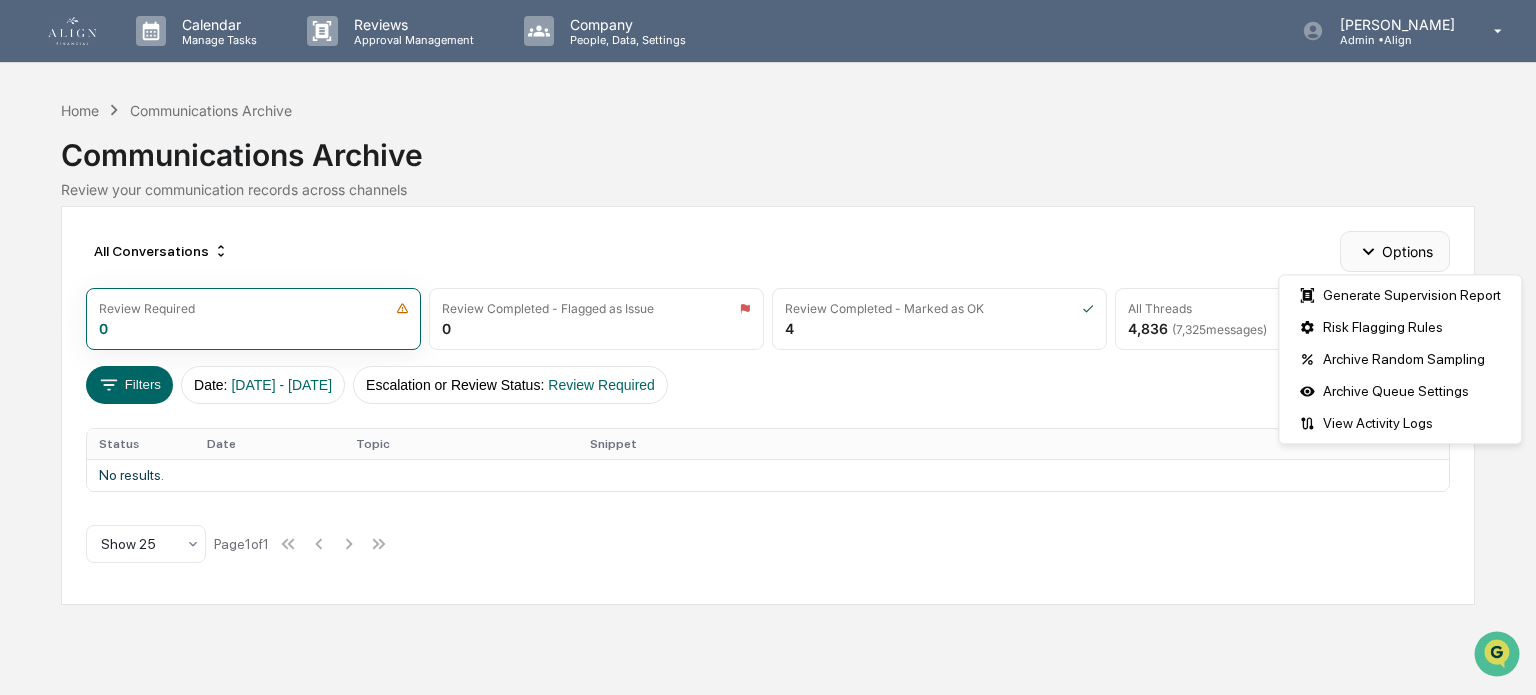 click on "Options" at bounding box center [1394, 251] 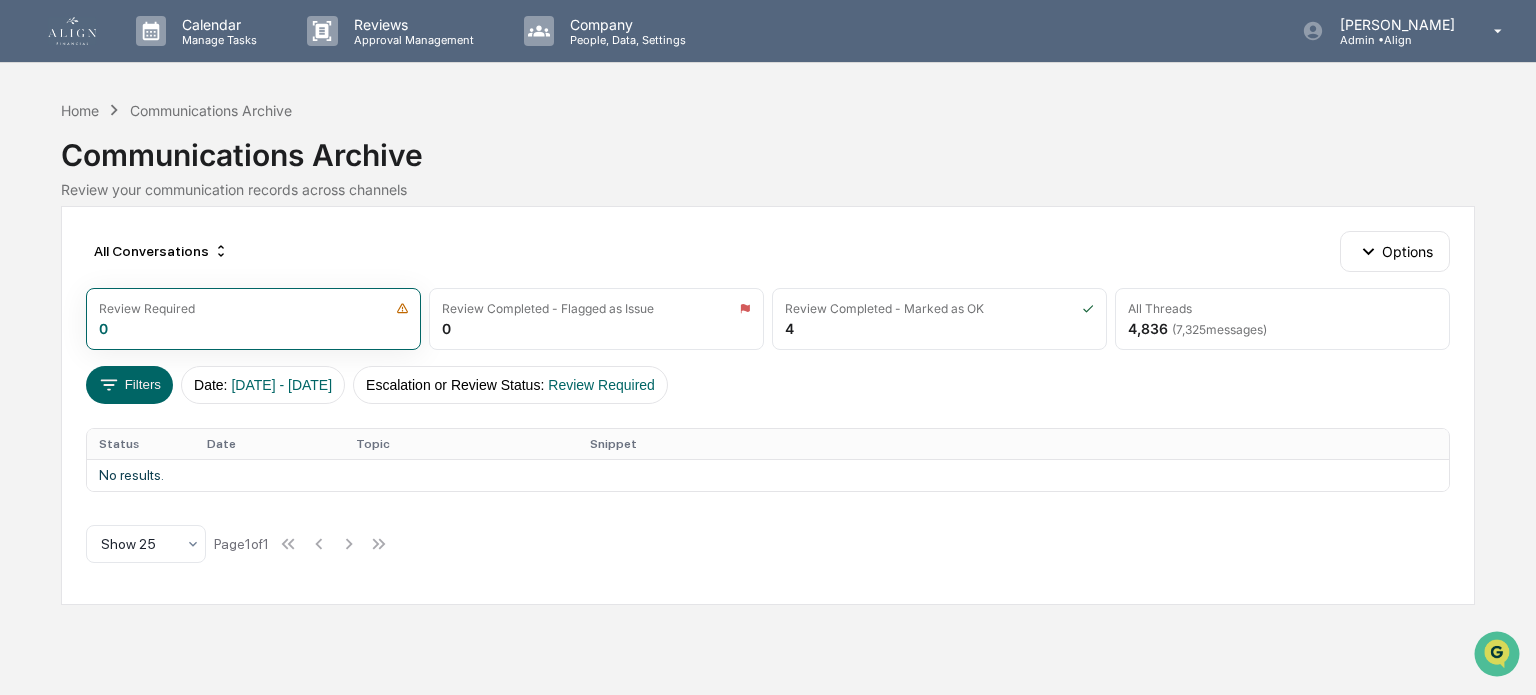 click at bounding box center [84, 31] 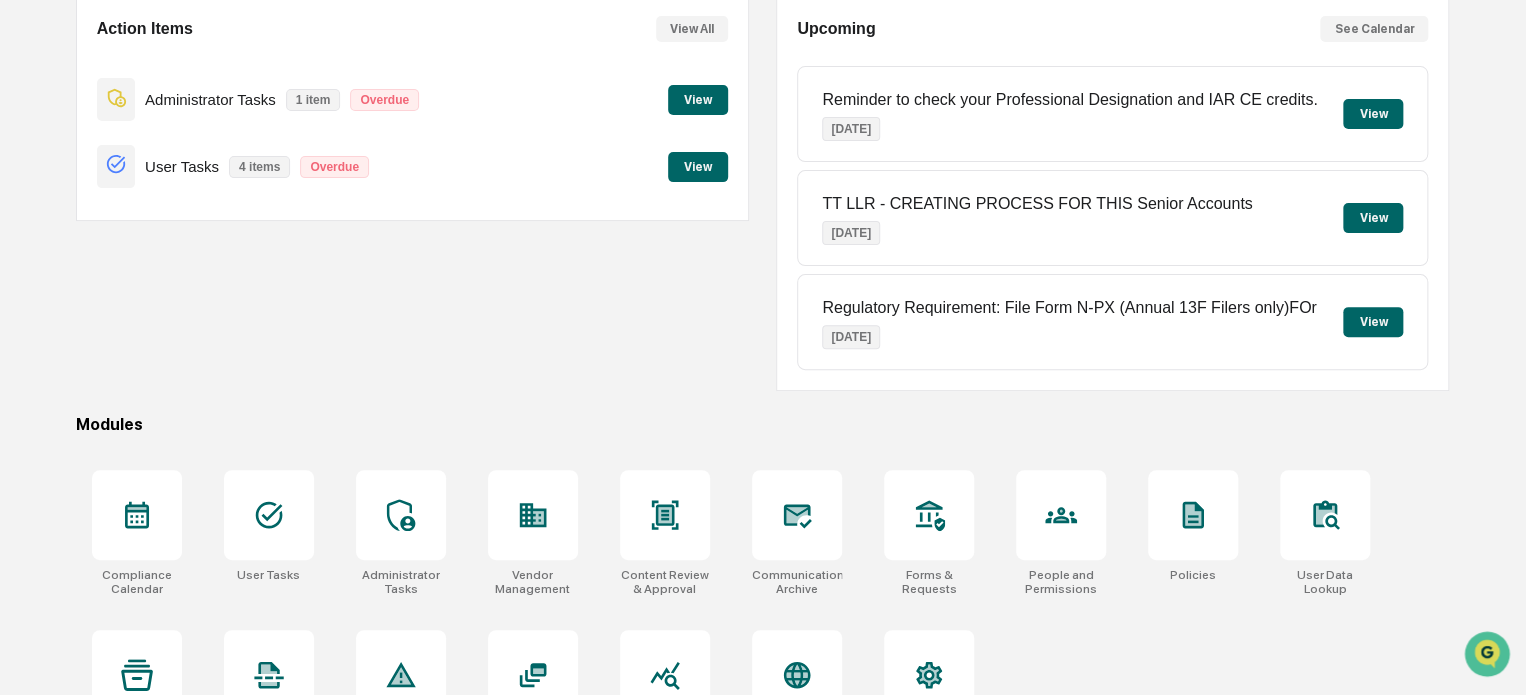scroll, scrollTop: 272, scrollLeft: 0, axis: vertical 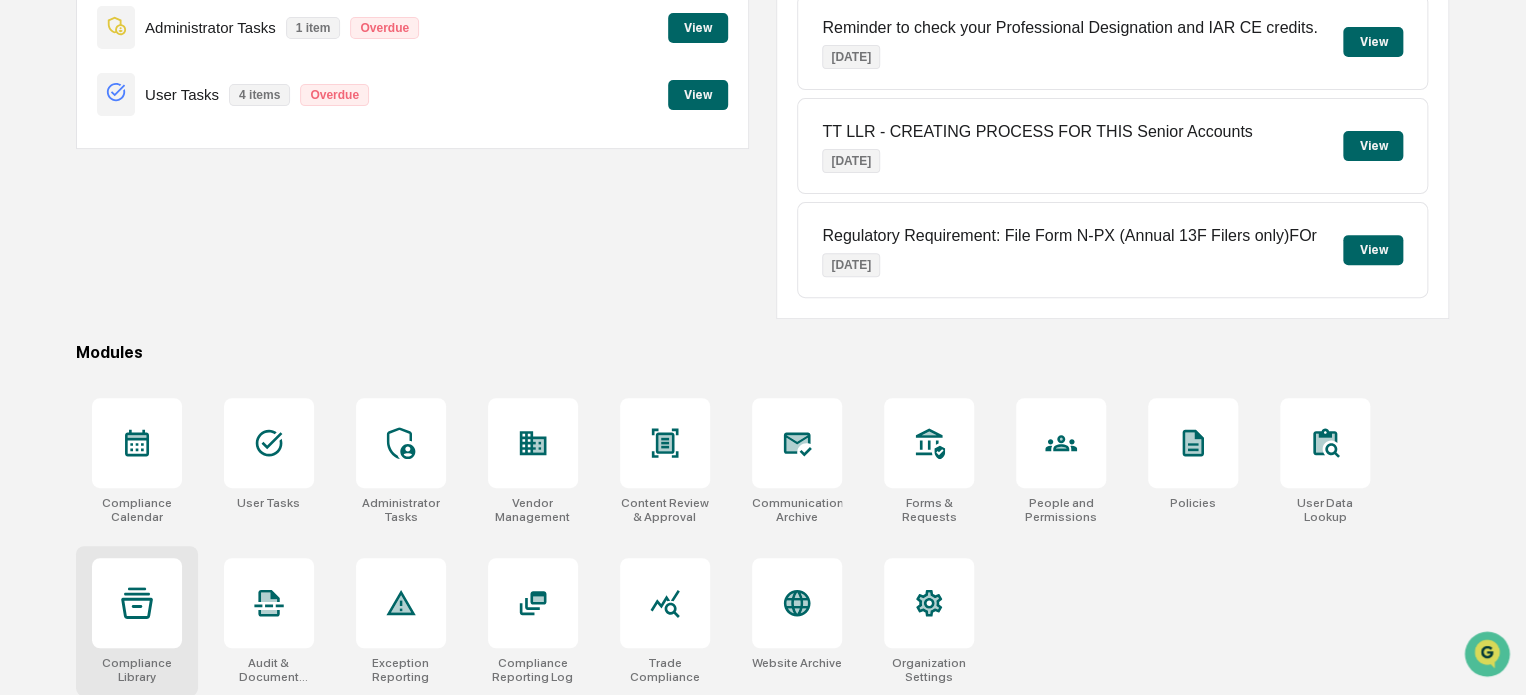 click 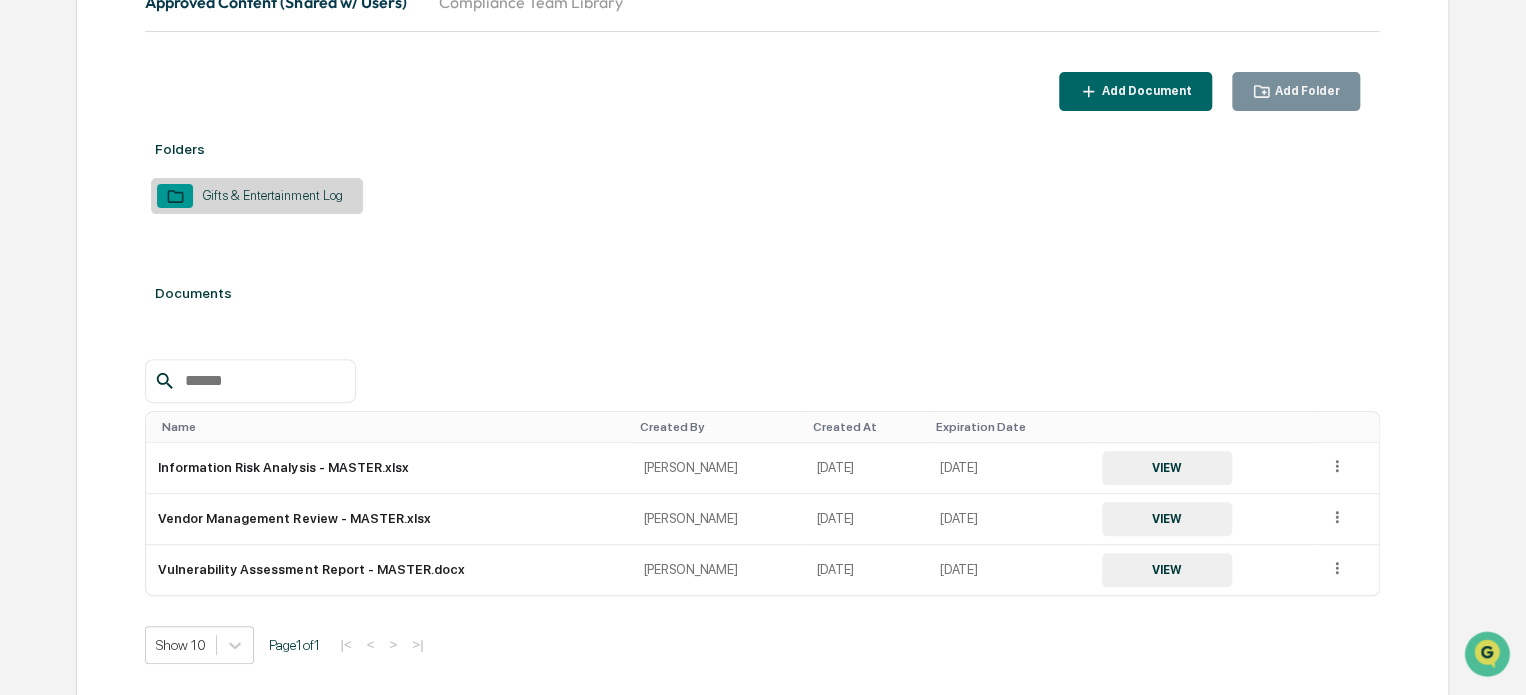 scroll, scrollTop: 320, scrollLeft: 0, axis: vertical 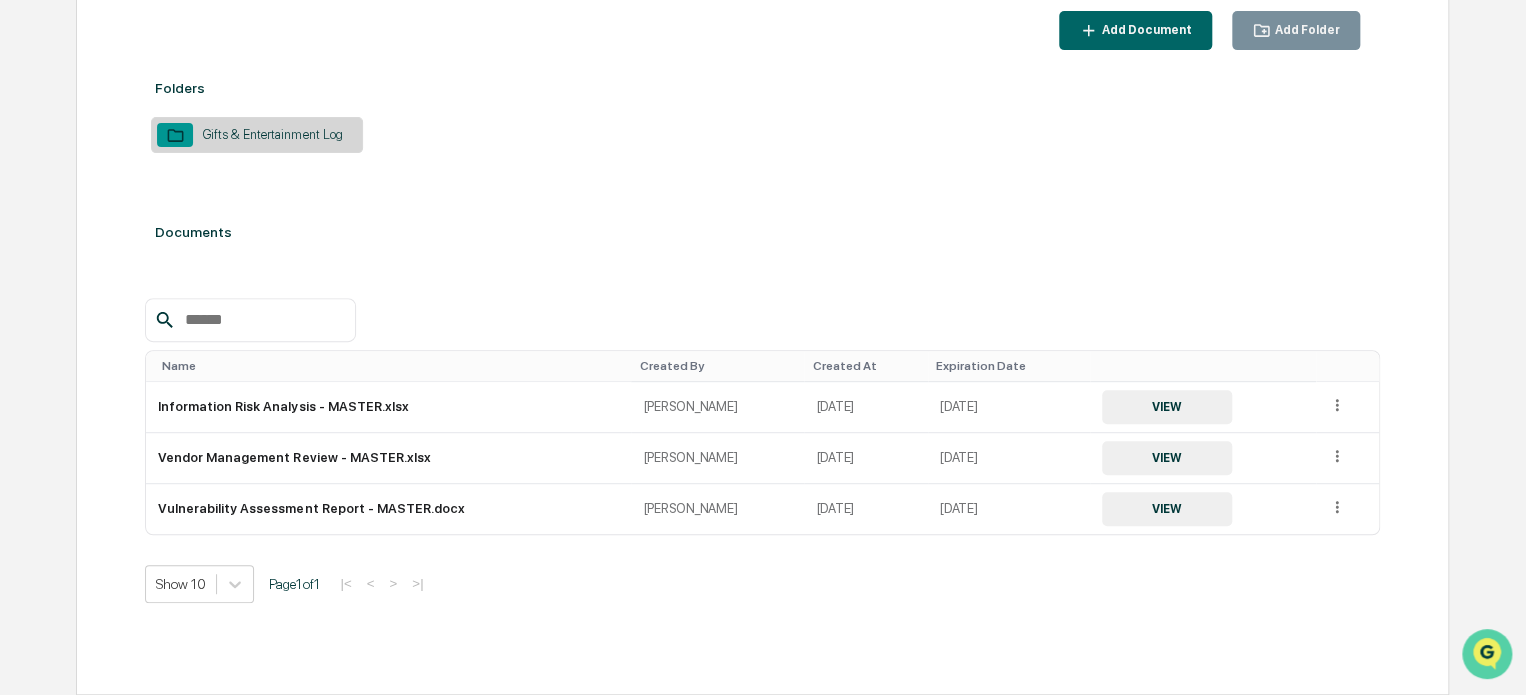 click 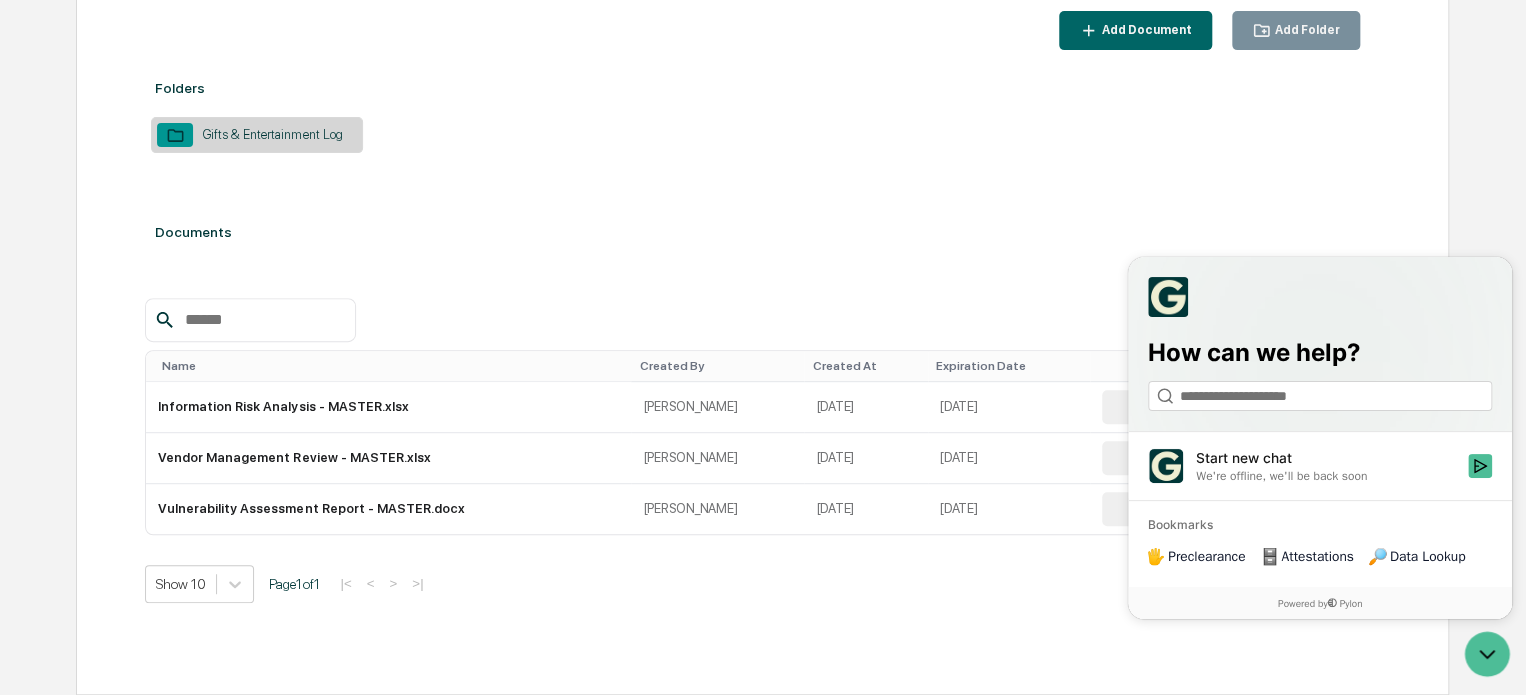 type 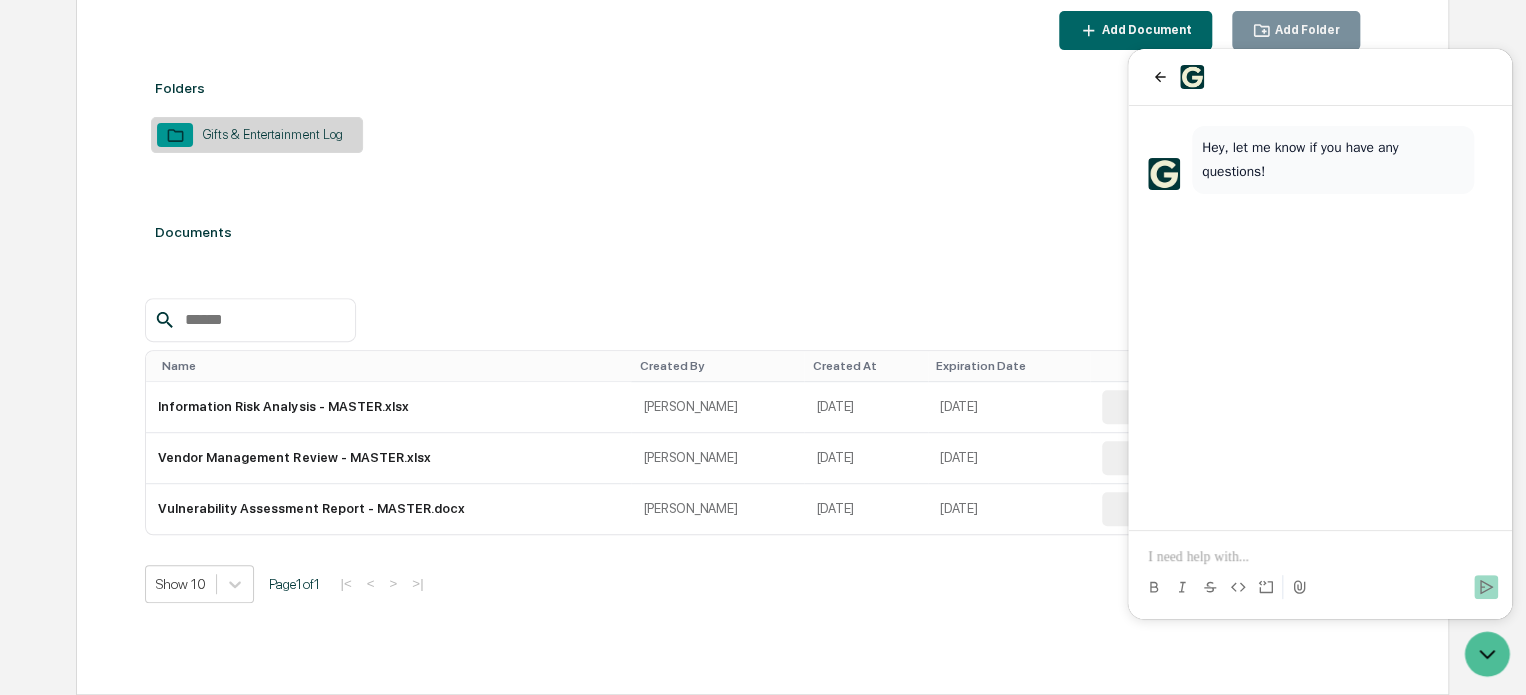 type 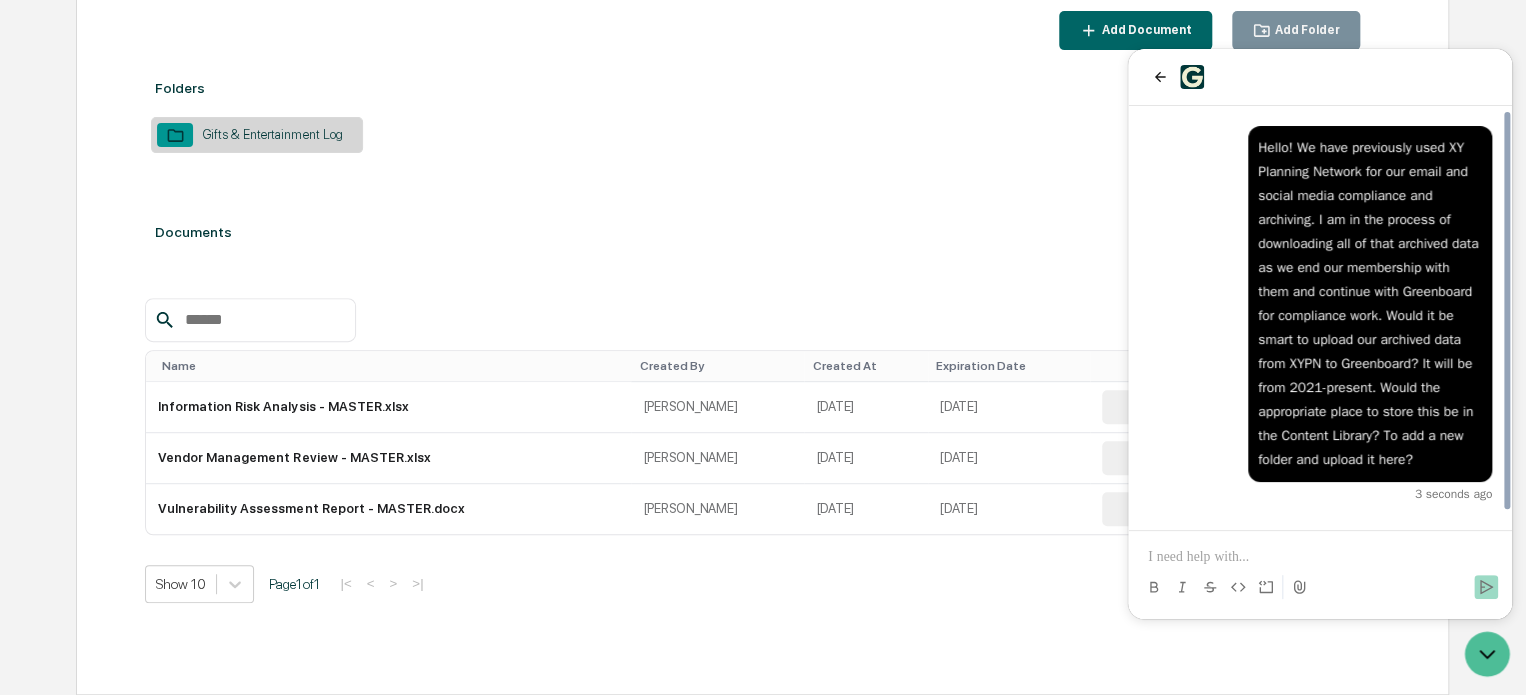 scroll, scrollTop: 15, scrollLeft: 0, axis: vertical 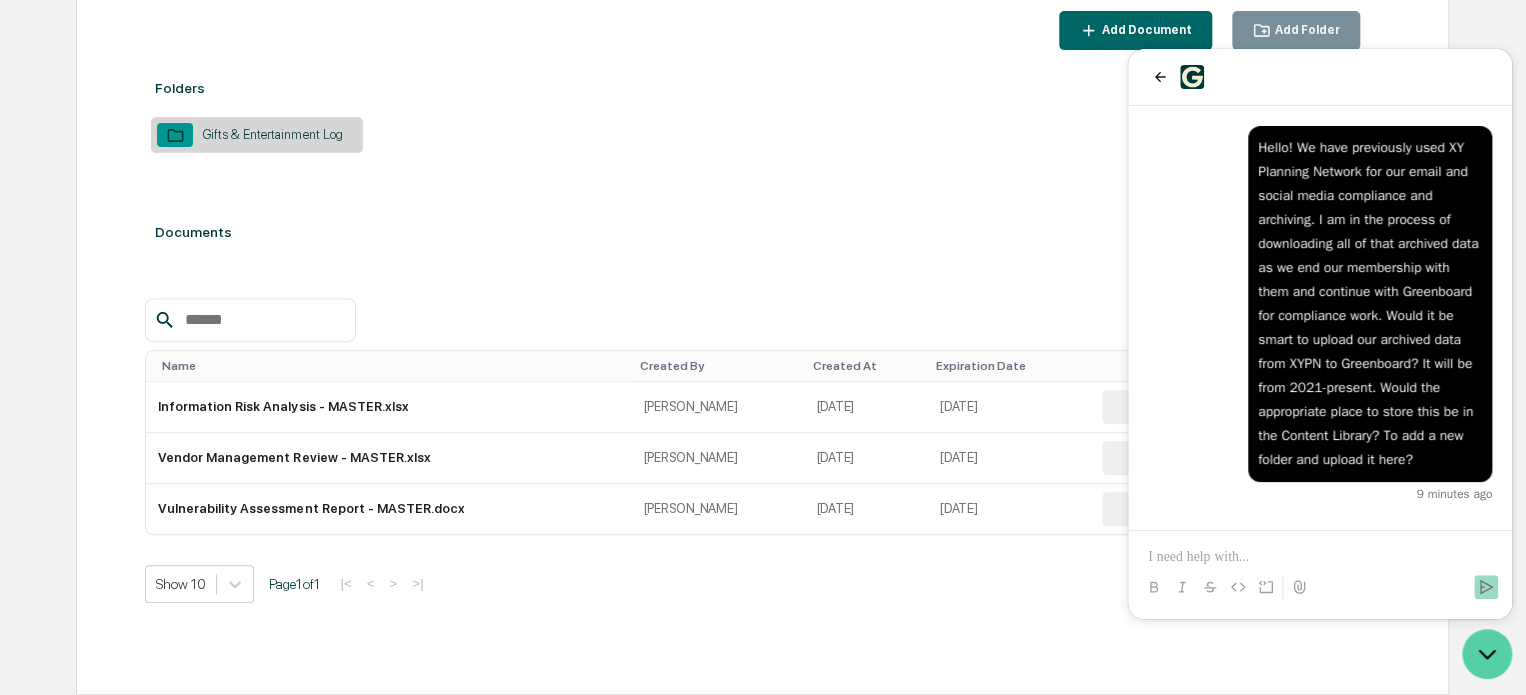 click 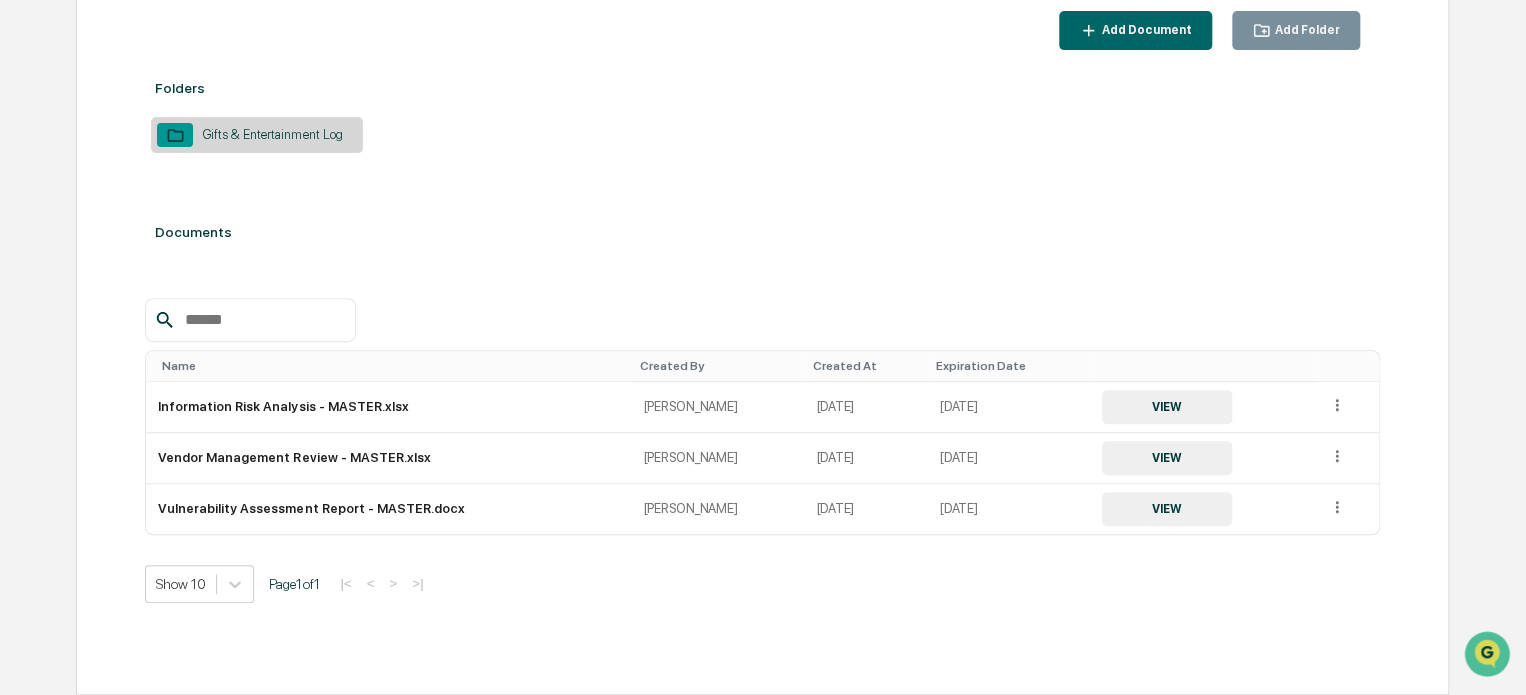 click on "Folders Gifts & Entertainment Log Documents Name Created By Created At Expiration Date Information Risk Analysis - MASTER.xlsx [PERSON_NAME] [DATE] [DATE] VIEW Vendor Management Review - MASTER.xlsx [PERSON_NAME] [DATE] [DATE] VIEW Vulnerability Assessment Report - MASTER.docx [PERSON_NAME] [DATE] [DATE] VIEW Show 10 Page  1  of  1   |<   <   >   >|" at bounding box center (762, 356) 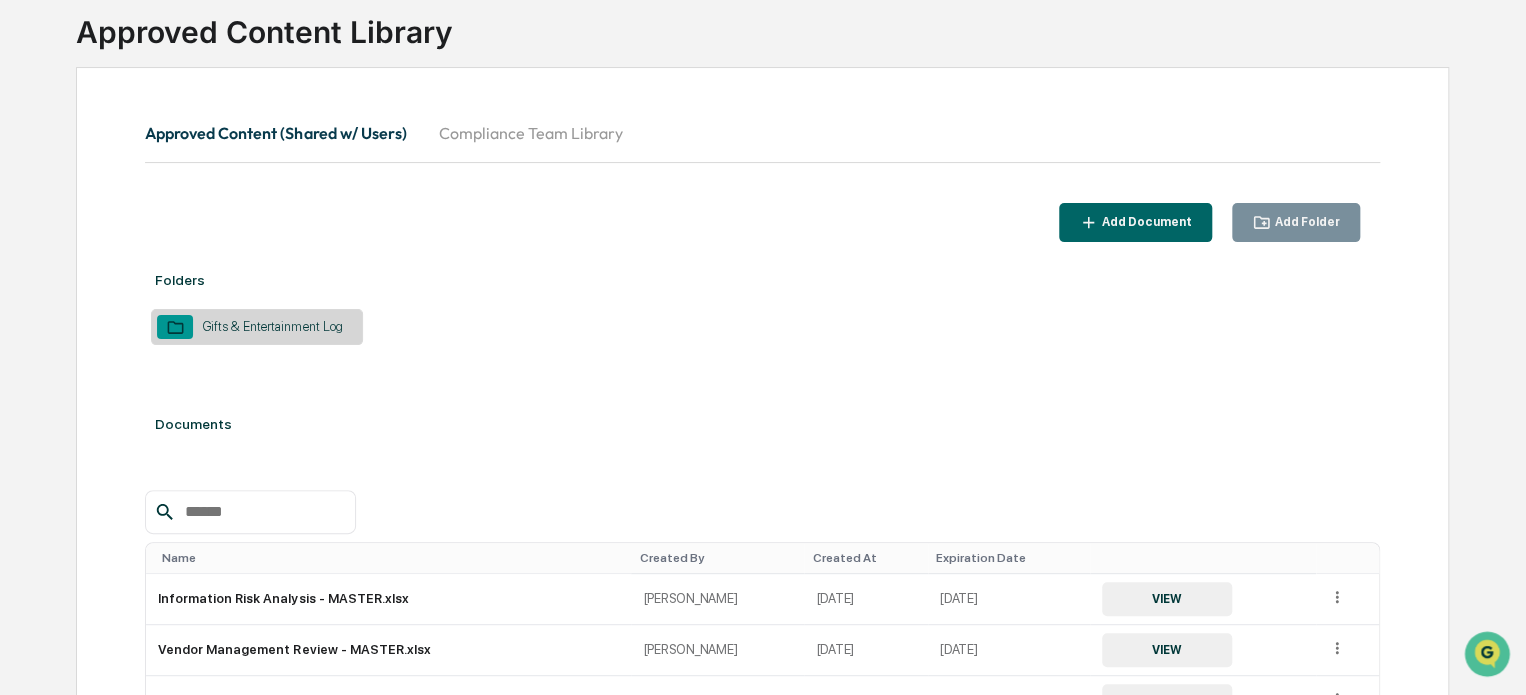 scroll, scrollTop: 0, scrollLeft: 0, axis: both 